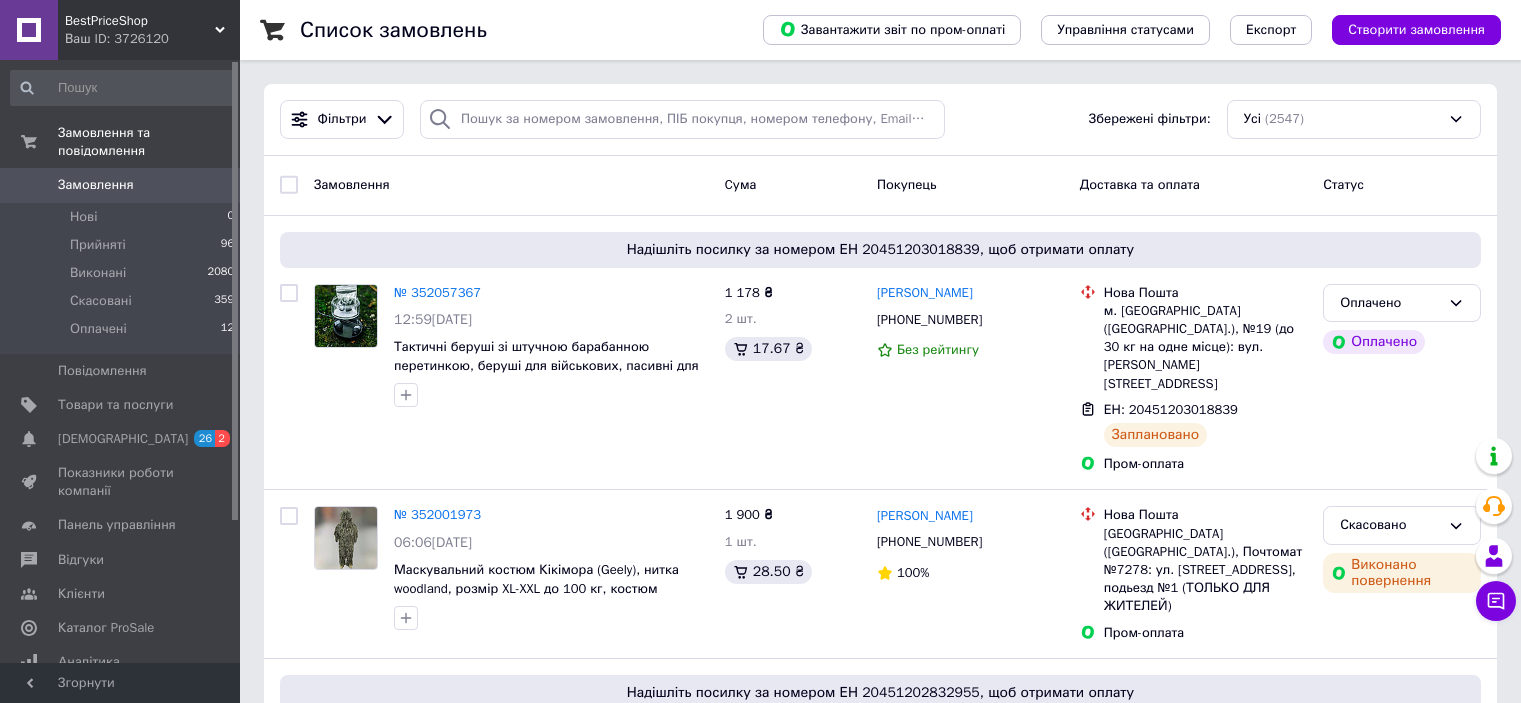 scroll, scrollTop: 0, scrollLeft: 0, axis: both 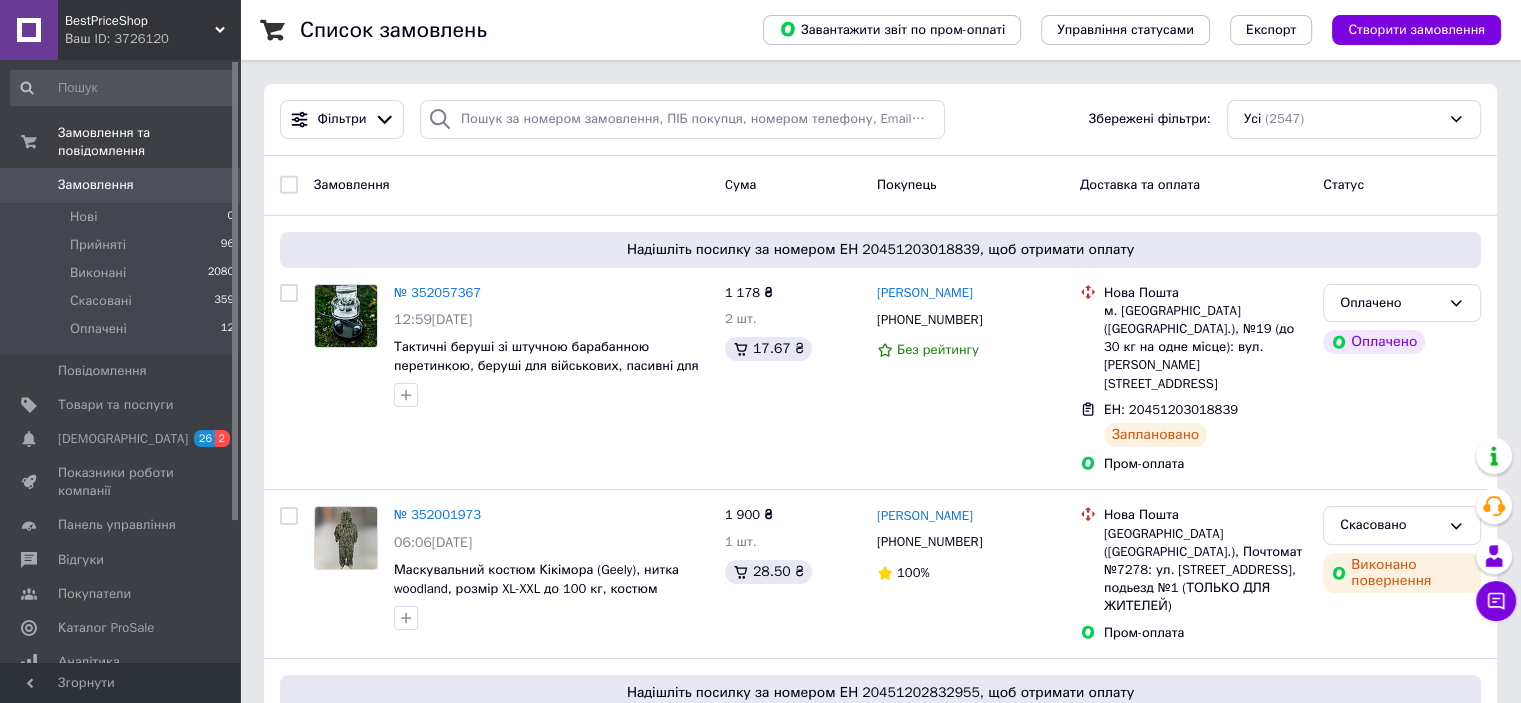 click on "Замовлення 0" at bounding box center (123, 185) 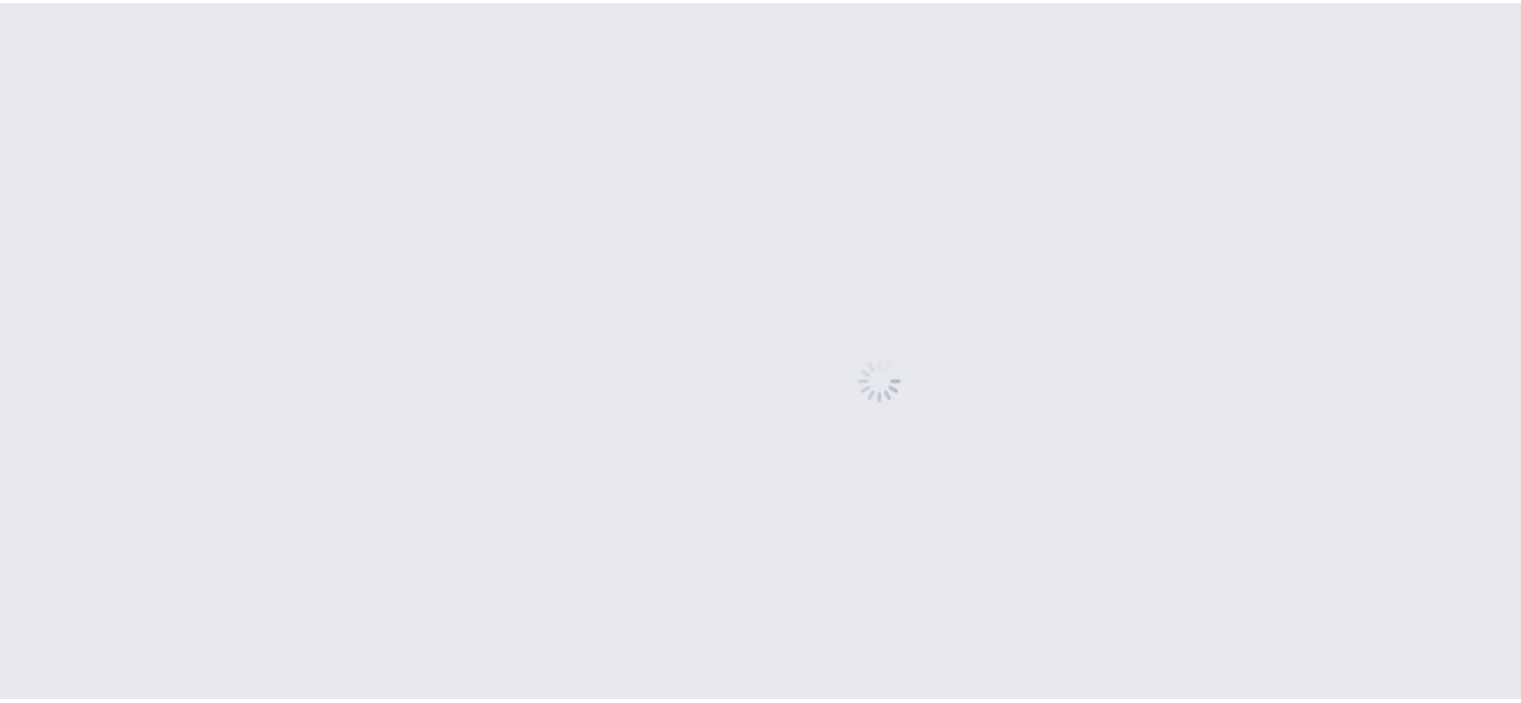 scroll, scrollTop: 0, scrollLeft: 0, axis: both 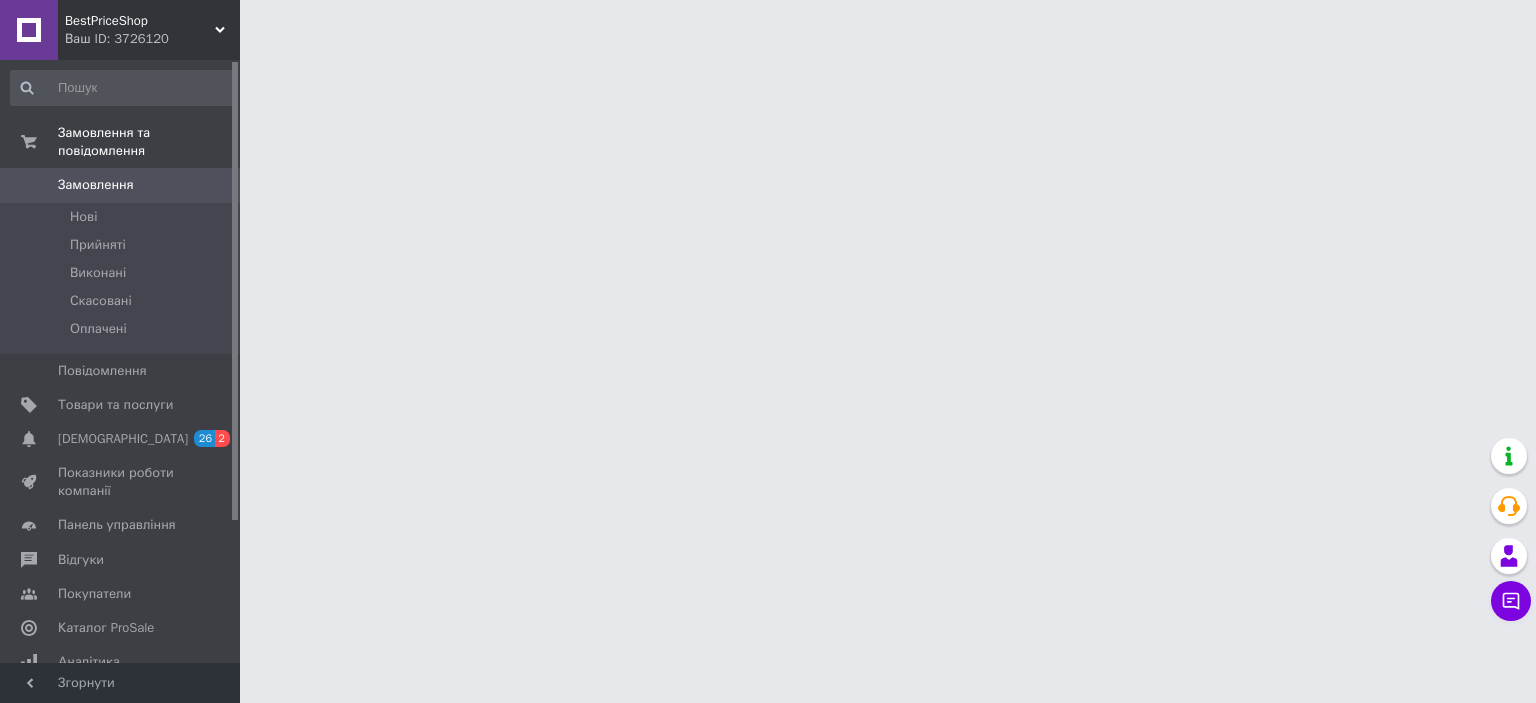 click on "BestPriceShop Ваш ID: 3726120 Сайт BestPriceShop Кабінет покупця Перевірити стан системи Сторінка на порталі Довідка Вийти Замовлення та повідомлення Замовлення 0 Нові Прийняті Виконані Скасовані Оплачені Повідомлення 0 Товари та послуги Сповіщення 26 2 Показники роботи компанії Панель управління Відгуки Покупатели Каталог ProSale Аналітика Управління сайтом Гаманець компанії Маркет Налаштування Тарифи та рахунки Prom мікс 1 000 Згорнути" at bounding box center [768, 25] 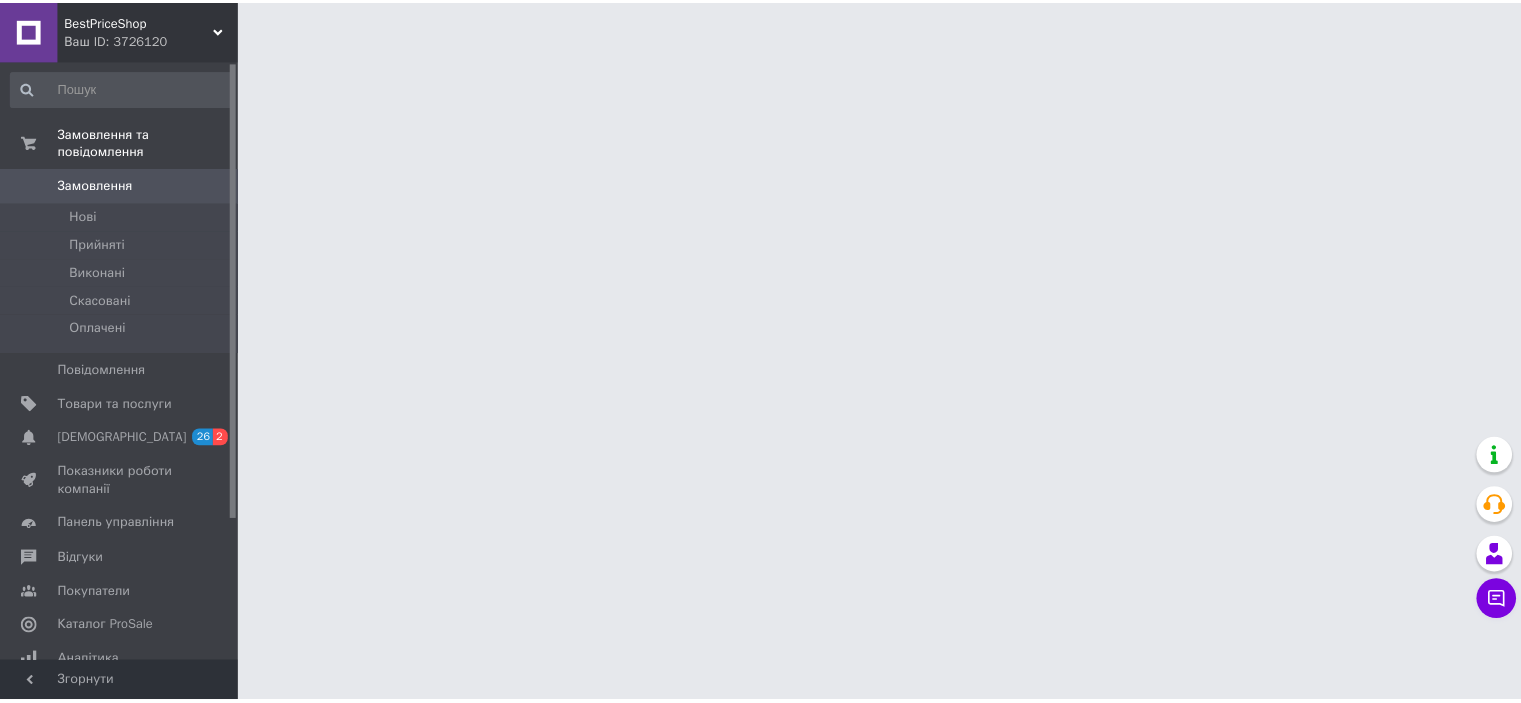 scroll, scrollTop: 0, scrollLeft: 0, axis: both 